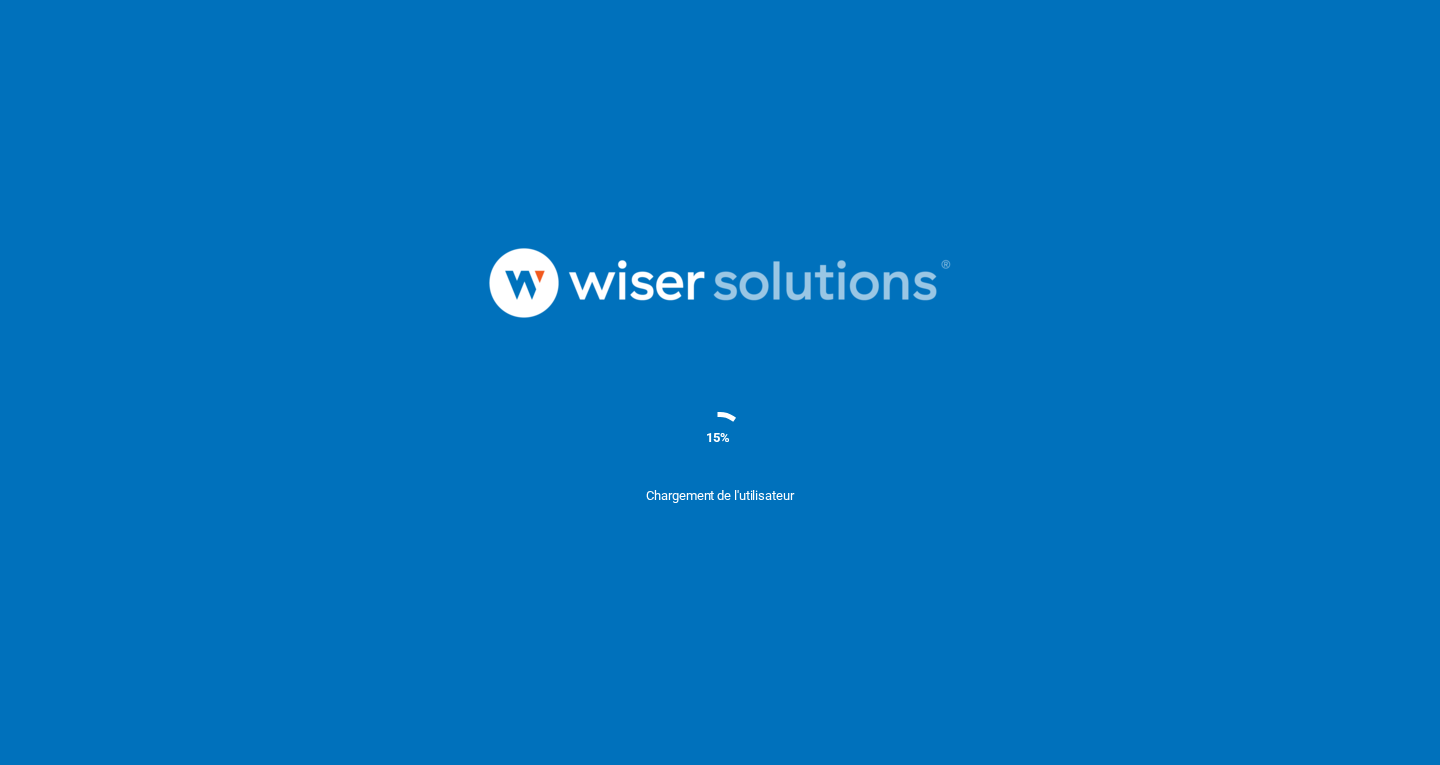 scroll, scrollTop: 0, scrollLeft: 0, axis: both 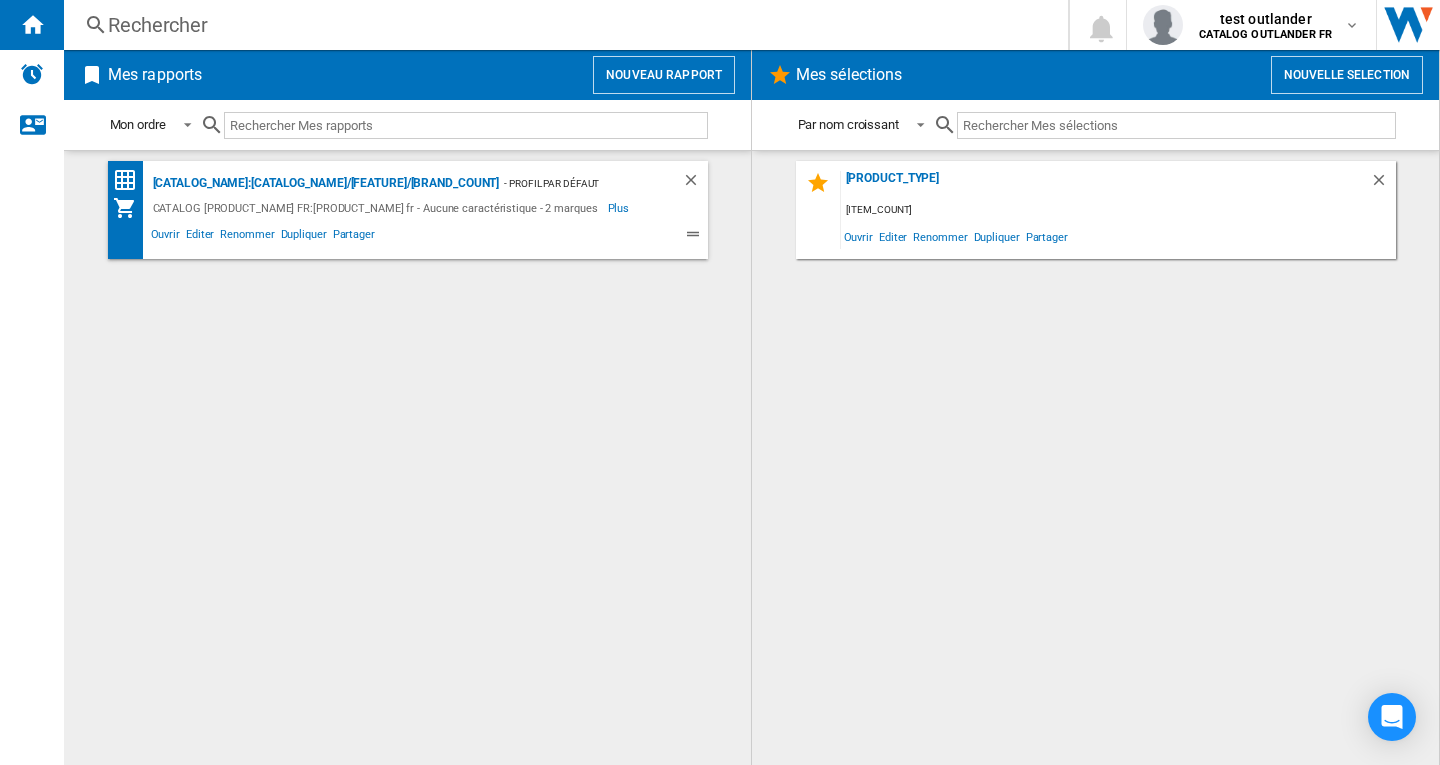 click on "Nouvelle selection" at bounding box center [1347, 75] 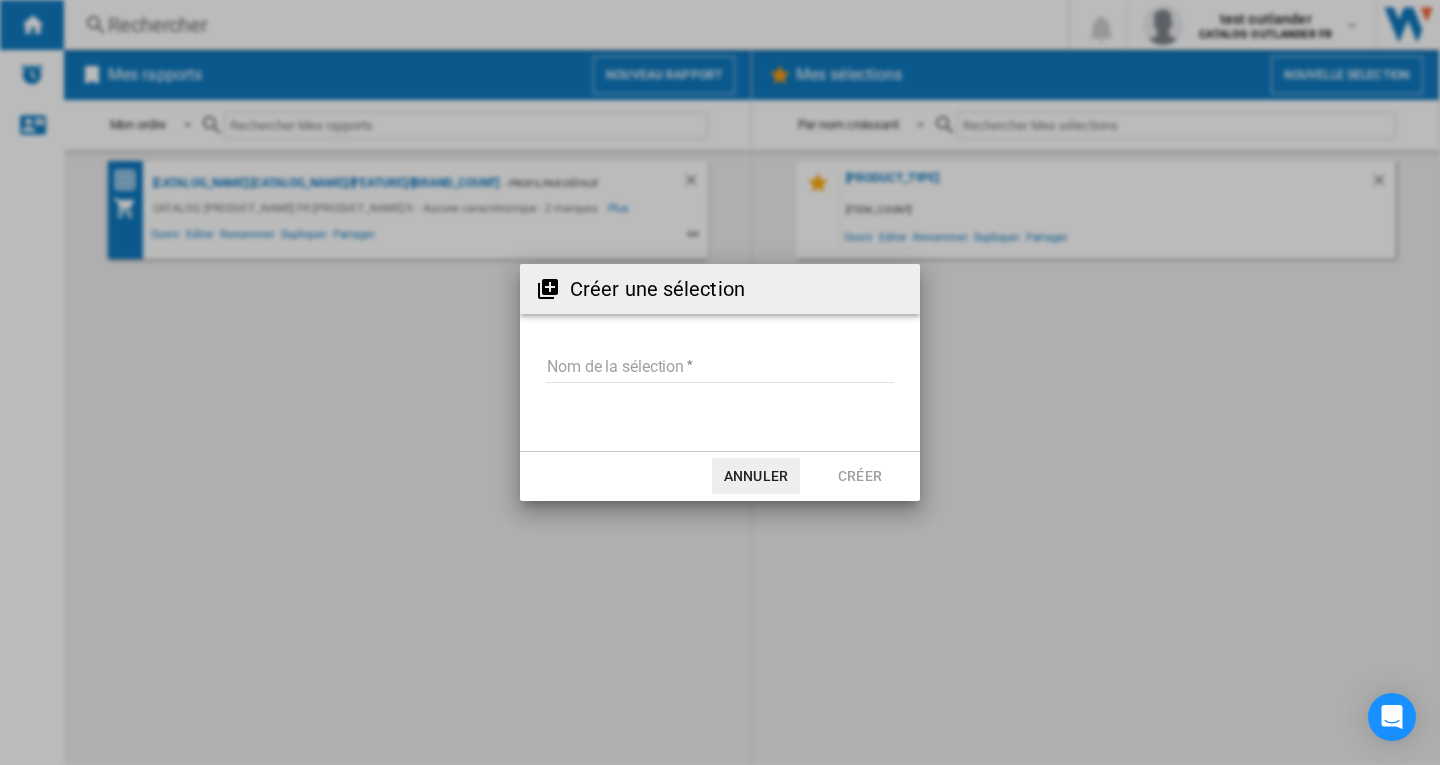 click on "Nom de la sélection" at bounding box center [720, 368] 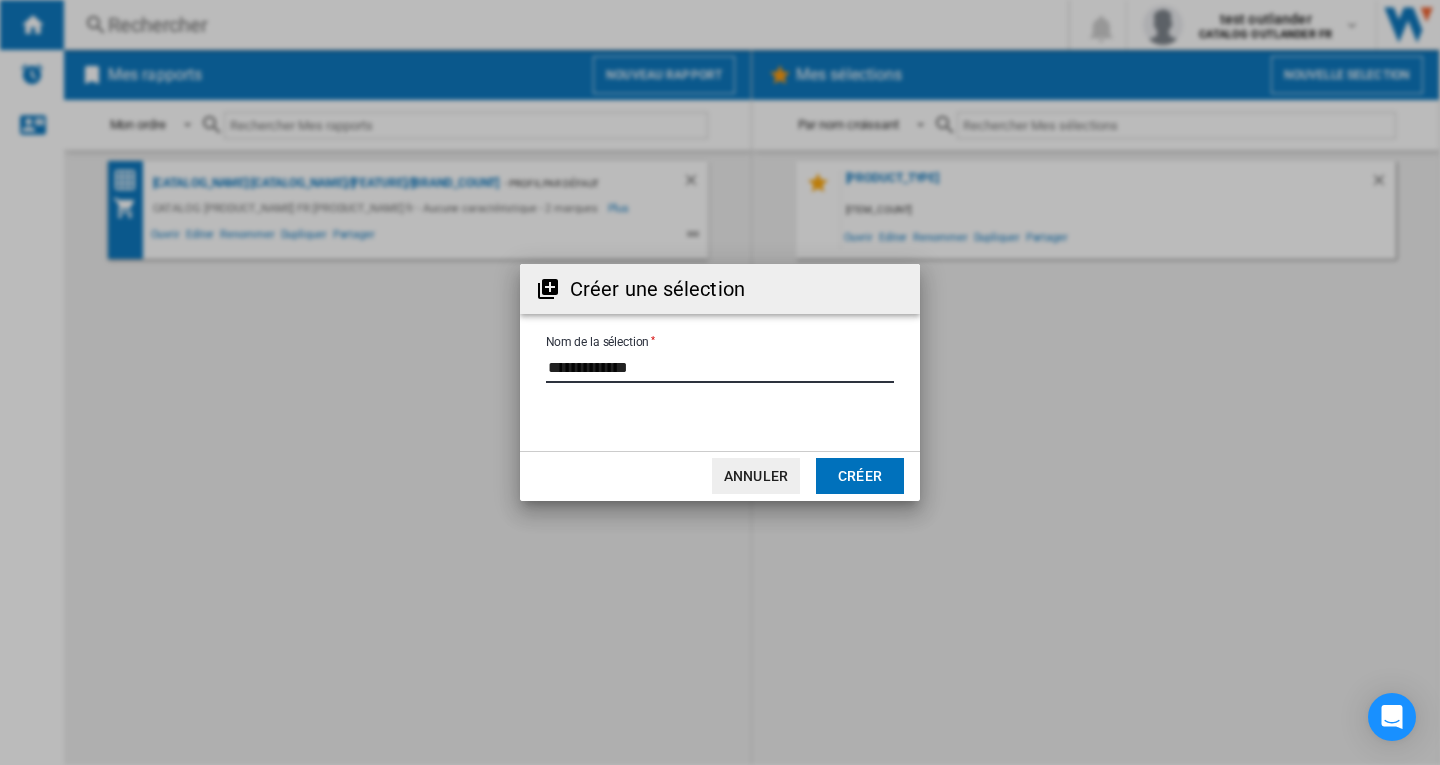 drag, startPoint x: 654, startPoint y: 369, endPoint x: 540, endPoint y: 372, distance: 114.03947 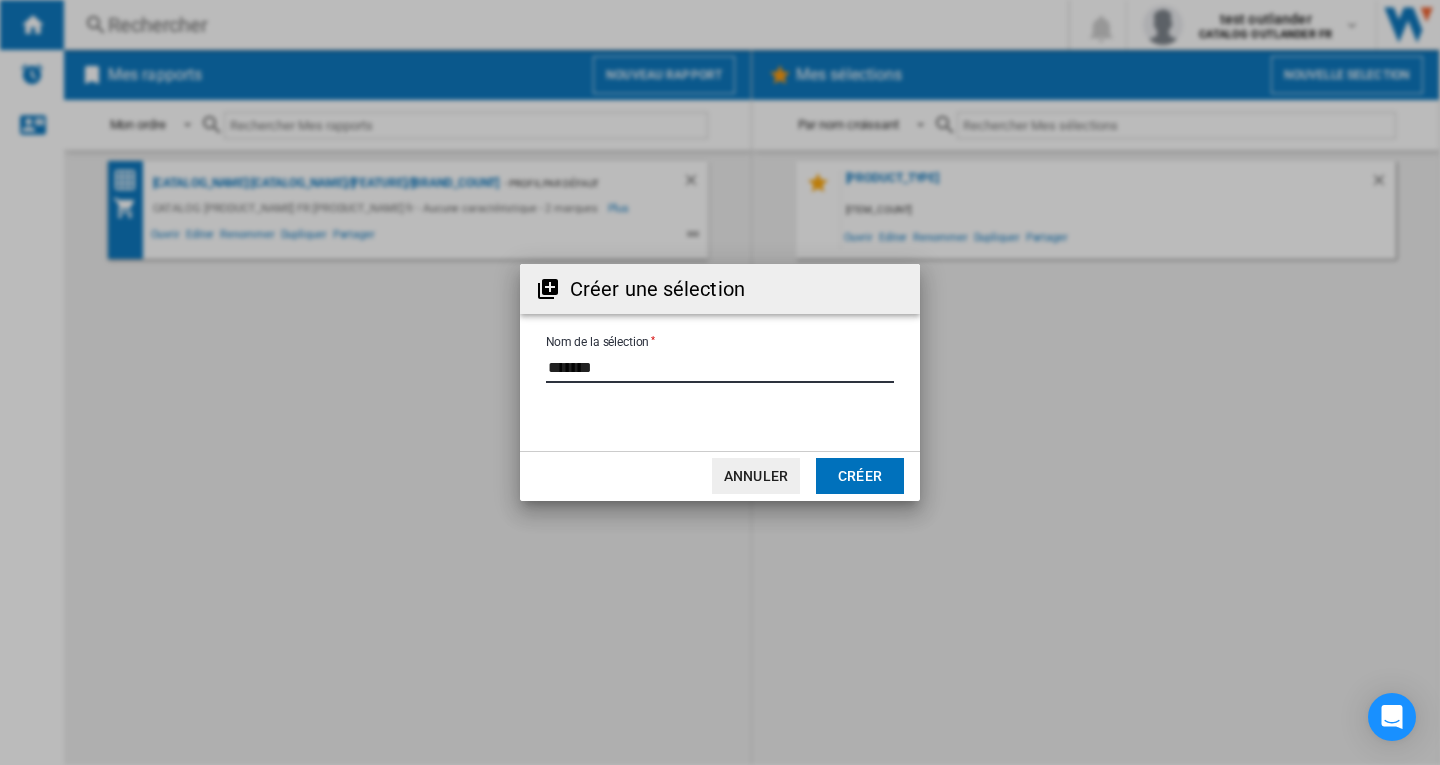 type on "*******" 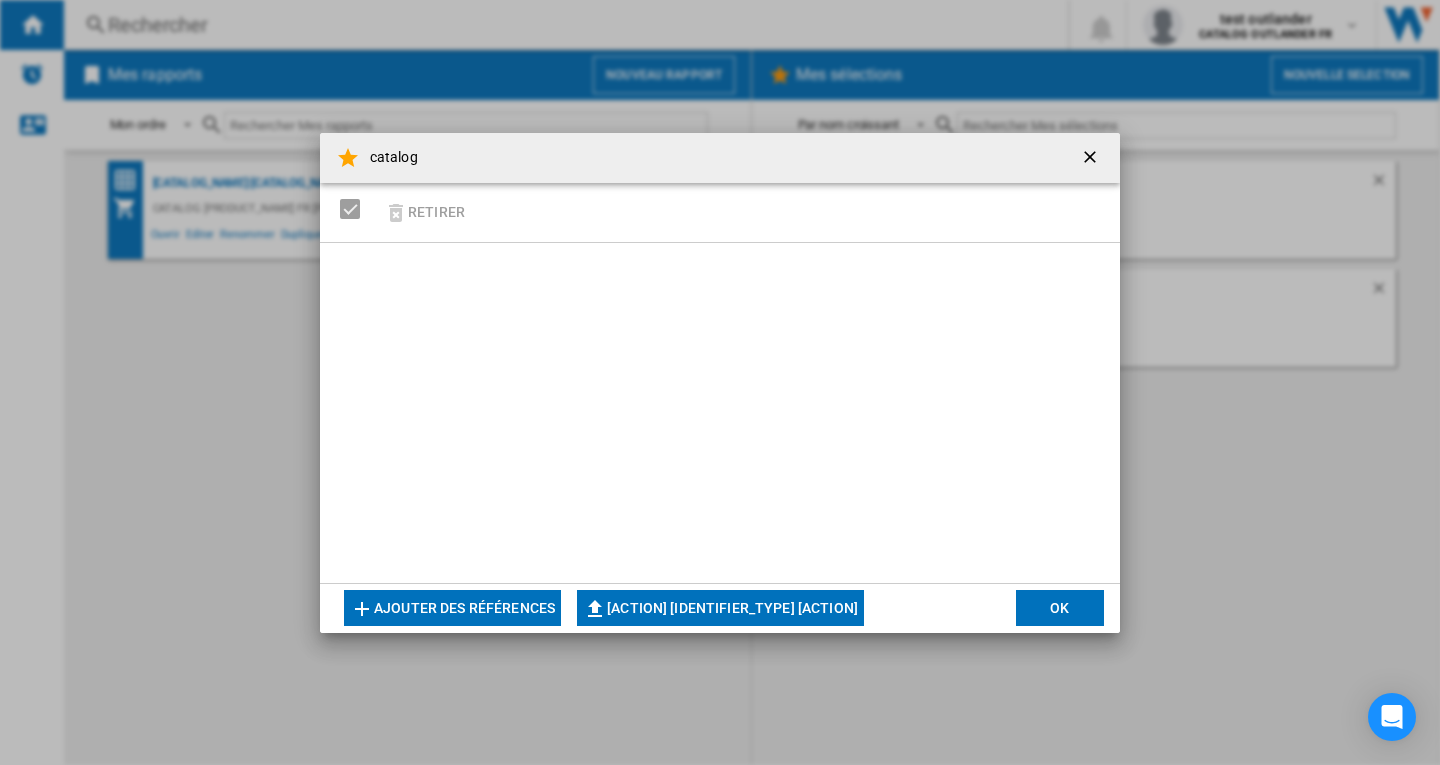 drag, startPoint x: 859, startPoint y: 605, endPoint x: 866, endPoint y: 577, distance: 28.86174 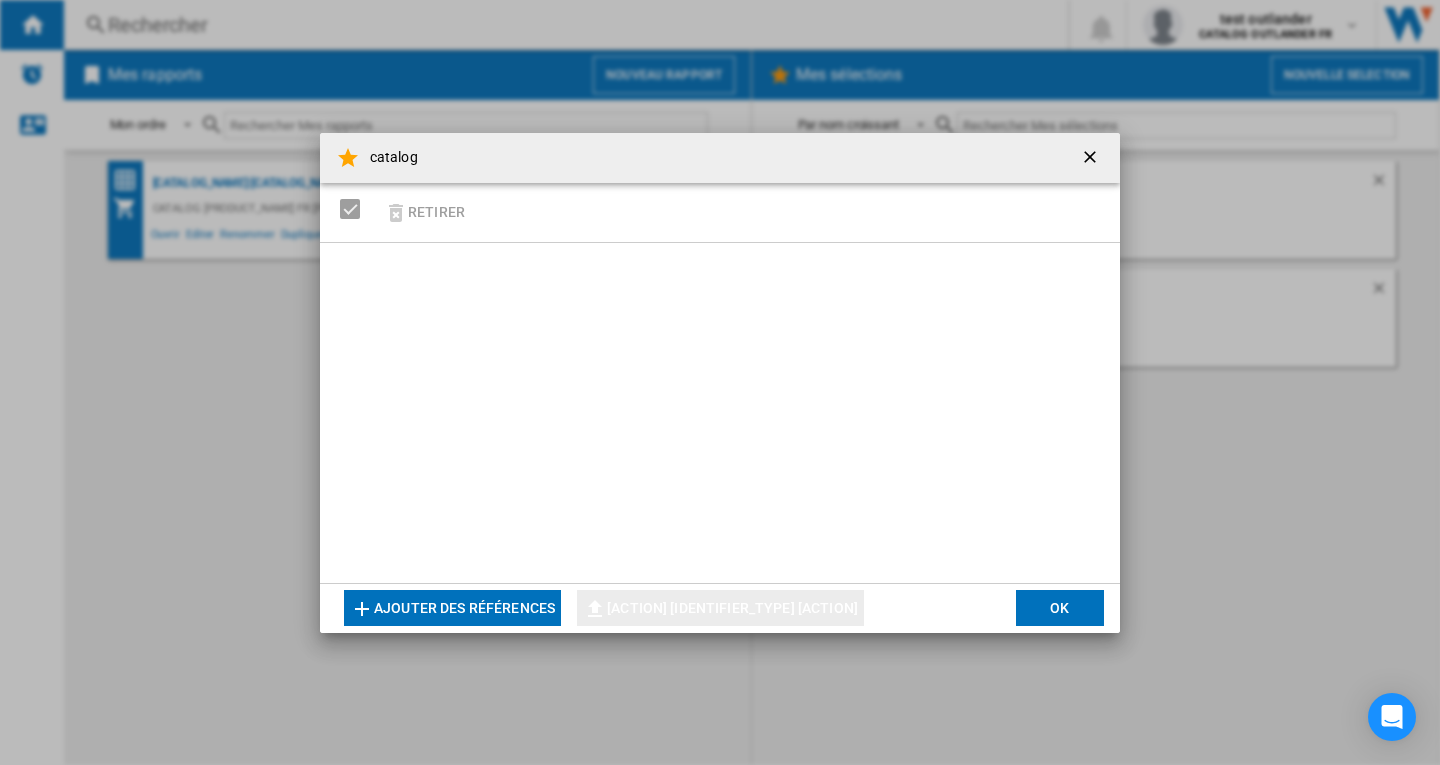 click at bounding box center (1092, 159) 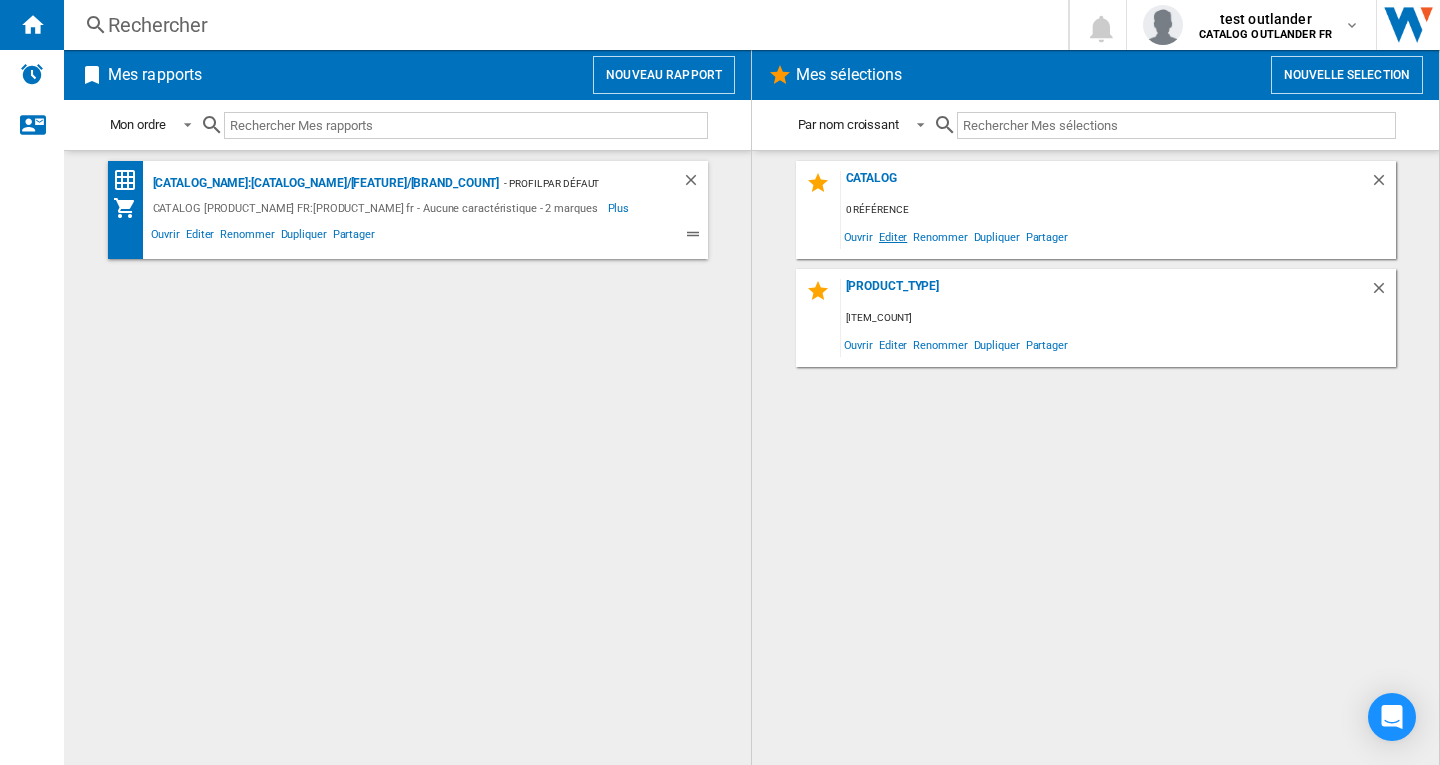 click on "Editer" at bounding box center (893, 236) 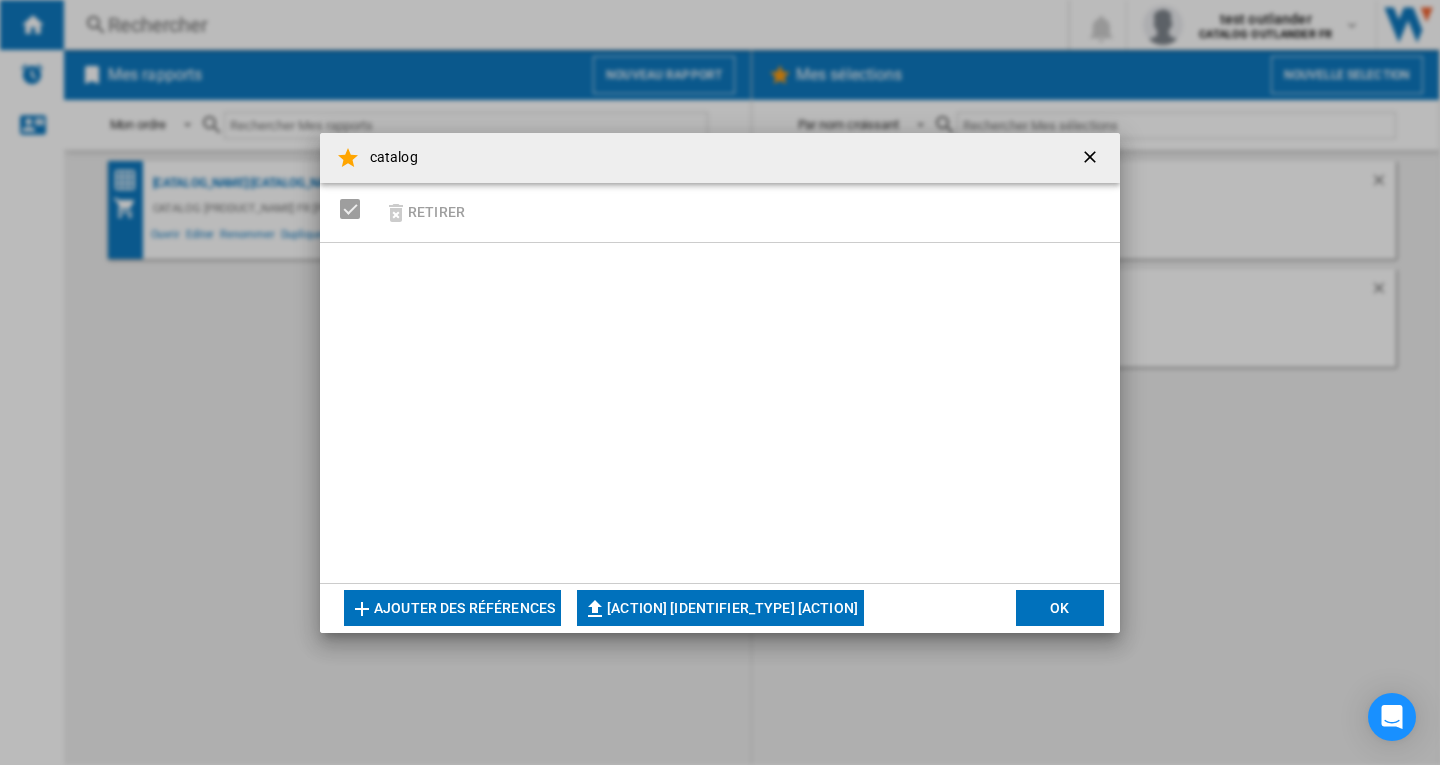 click on "[ACTION] [IDENTIFIER_TYPE] [ACTION]" at bounding box center (720, 608) 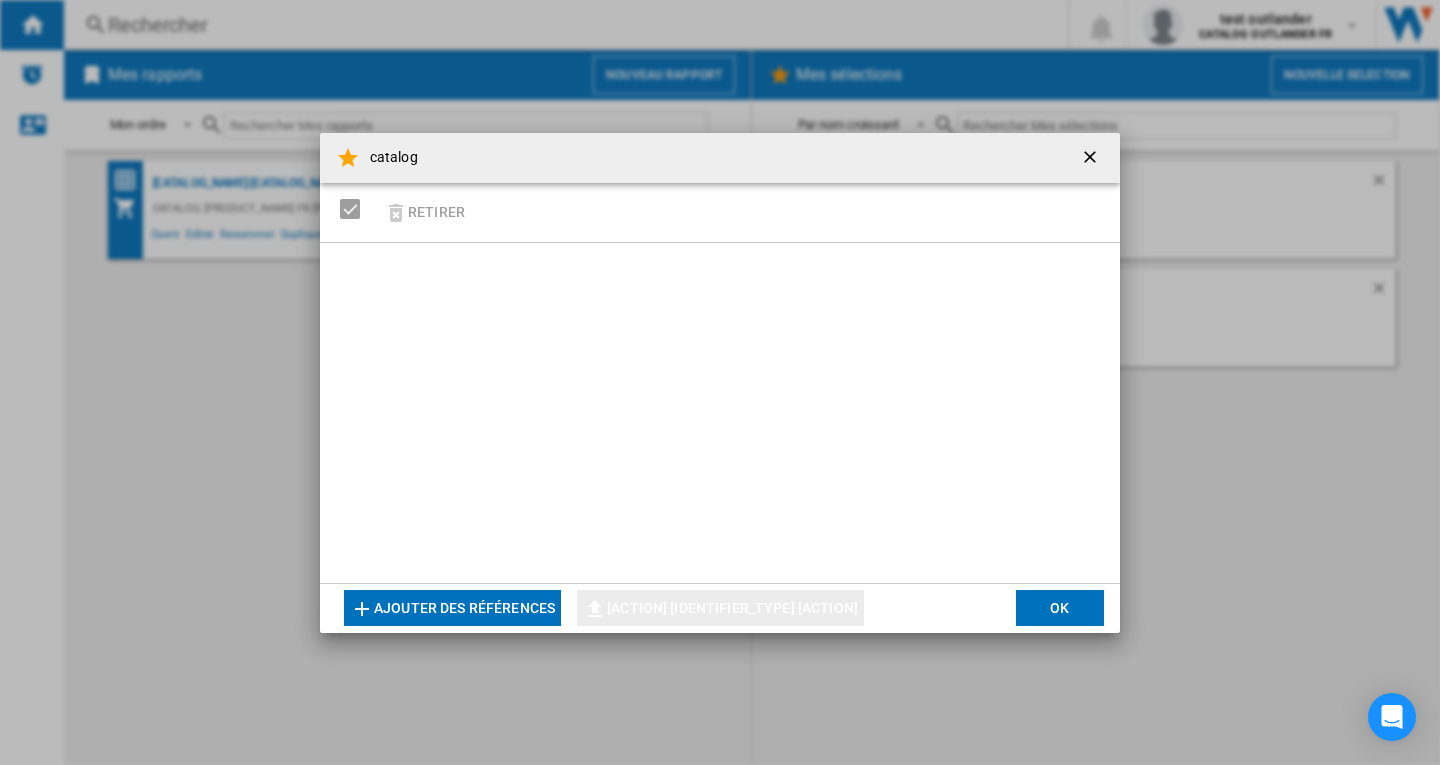click at bounding box center (1092, 159) 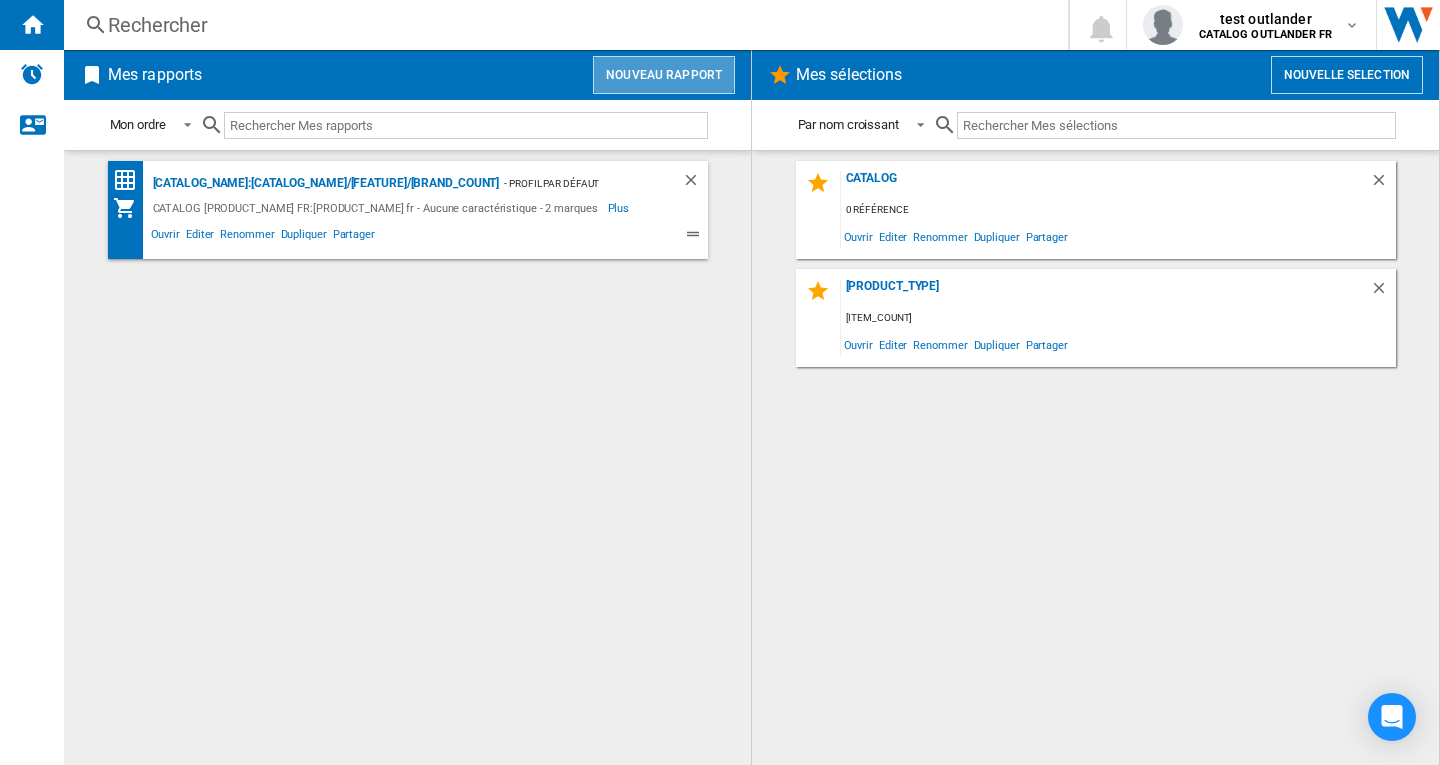 click on "Nouveau rapport" at bounding box center [664, 75] 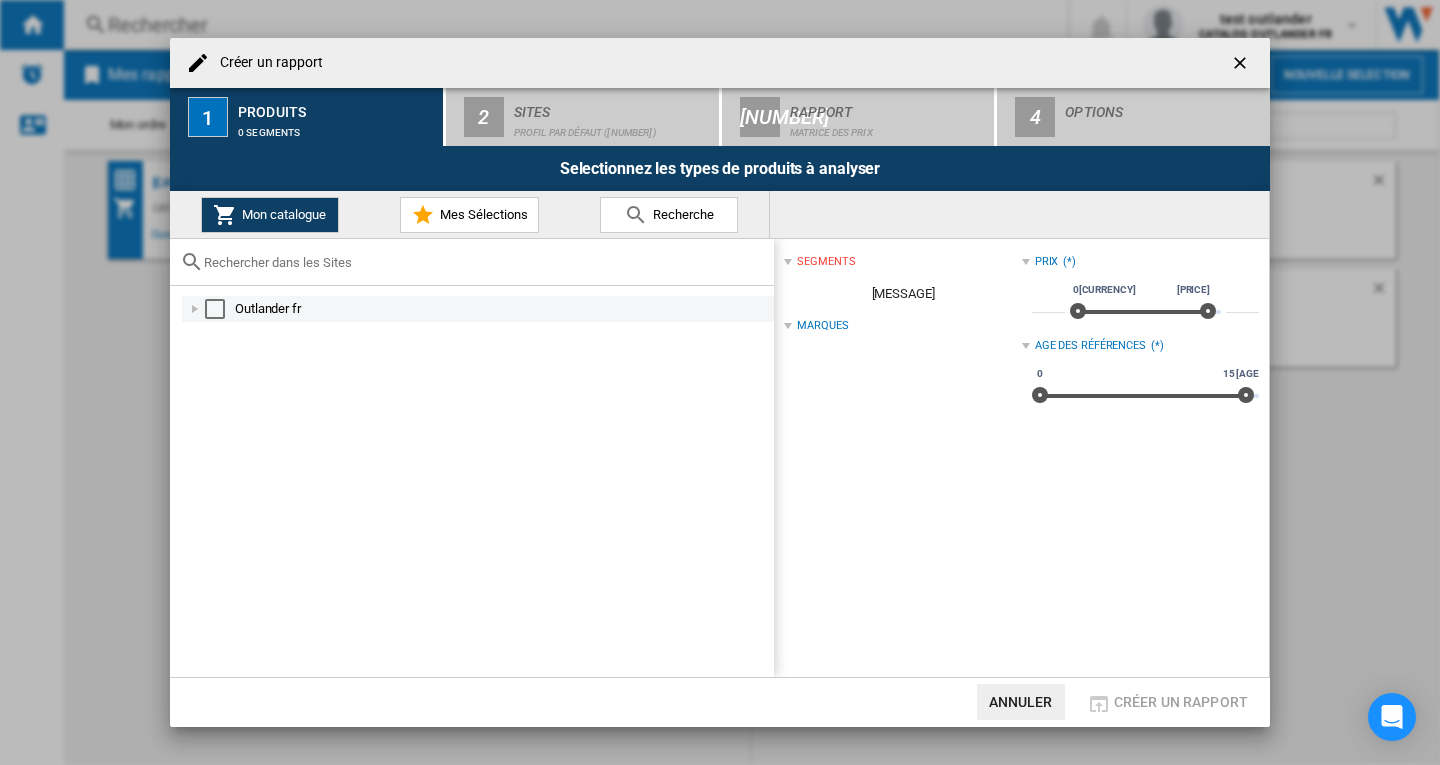 drag, startPoint x: 213, startPoint y: 314, endPoint x: 224, endPoint y: 315, distance: 11.045361 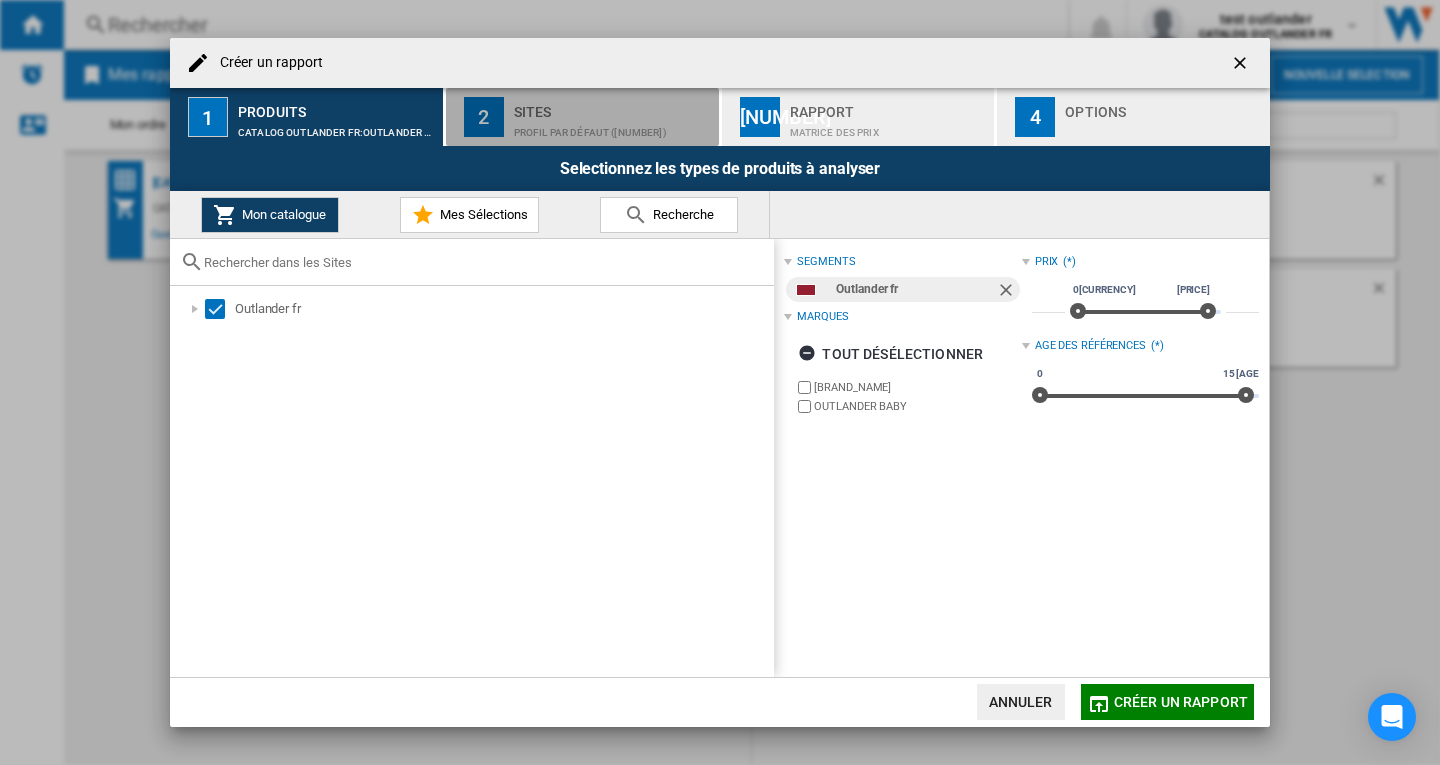 click on "Profil par défaut ([NUMBER])" at bounding box center [612, 127] 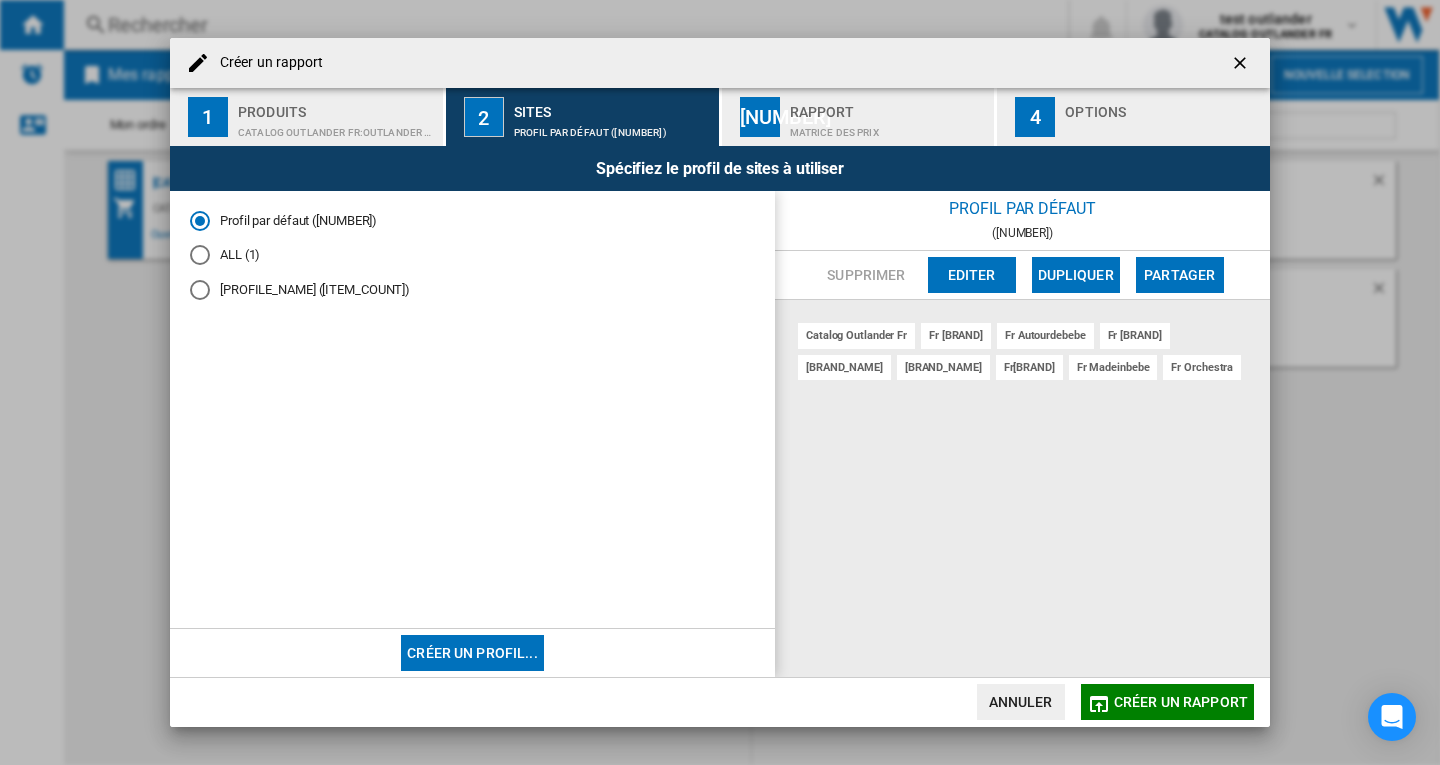 click at bounding box center (200, 255) 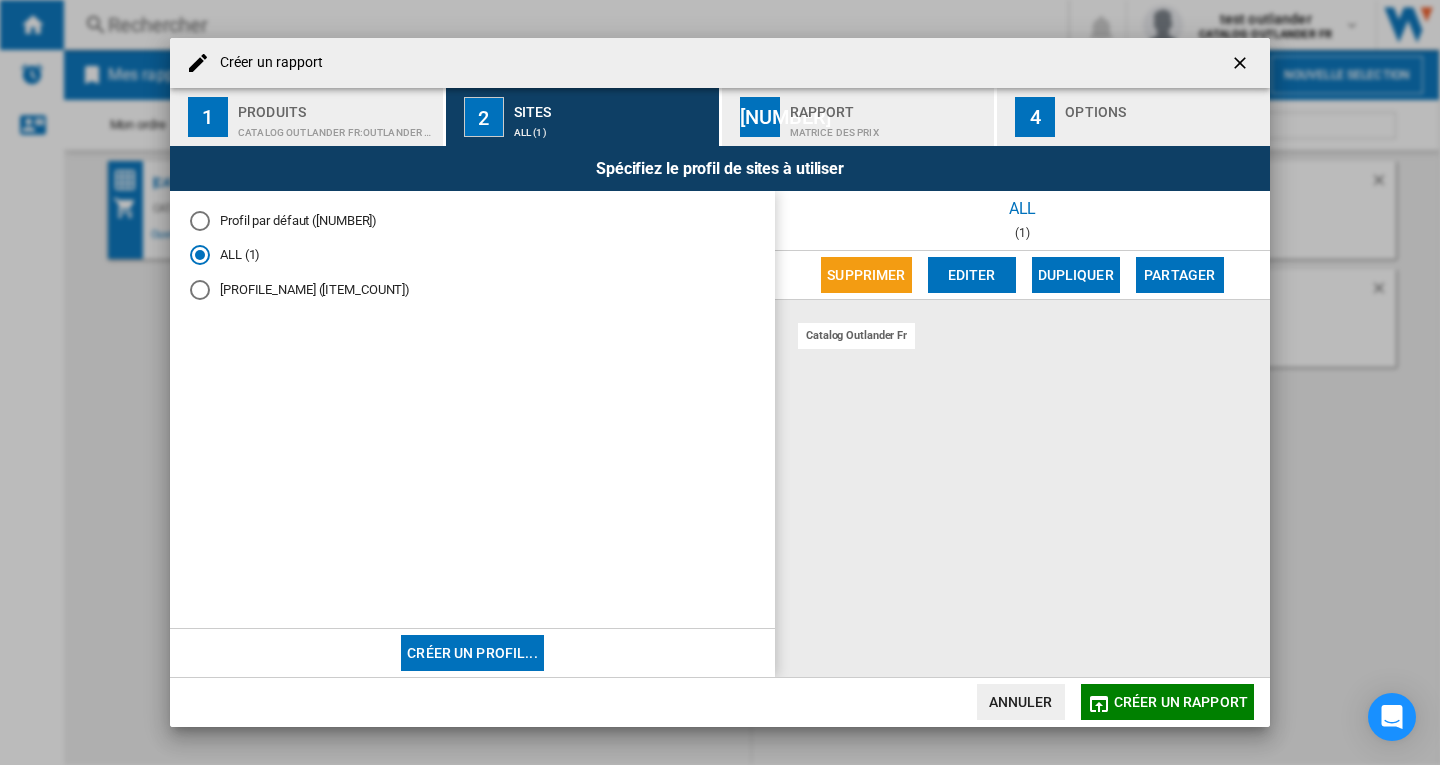 click on "Créer un rapport" at bounding box center (1181, 702) 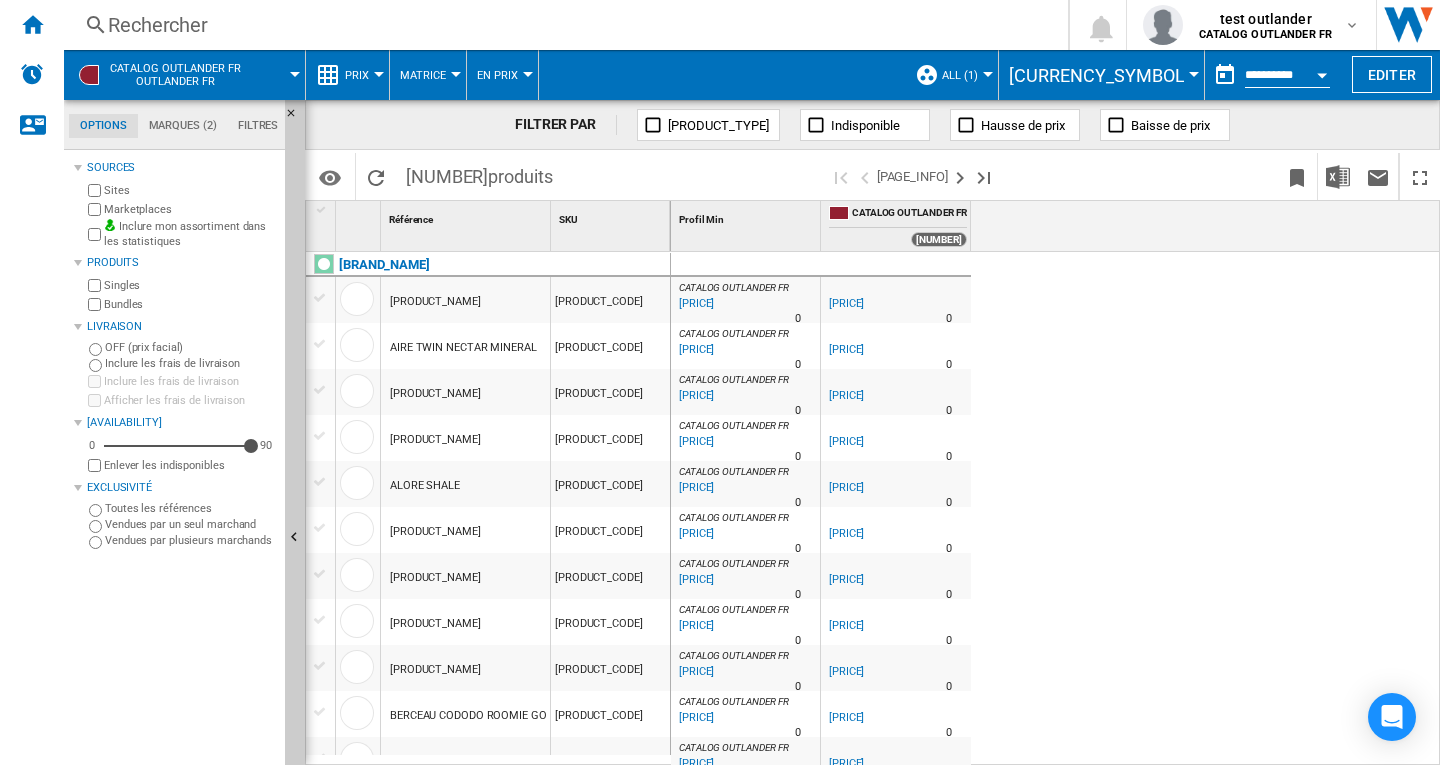 scroll, scrollTop: 1567, scrollLeft: 0, axis: vertical 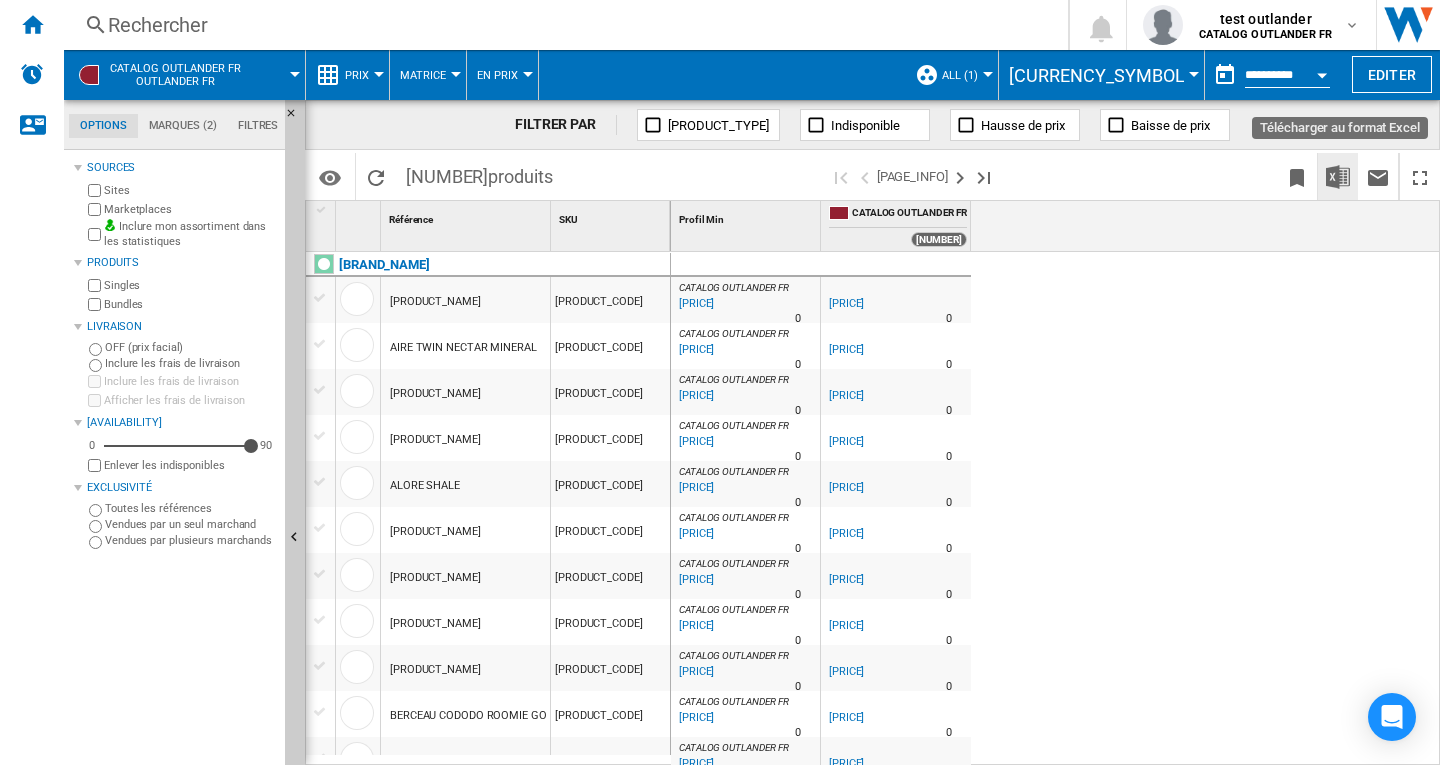 click at bounding box center [1338, 177] 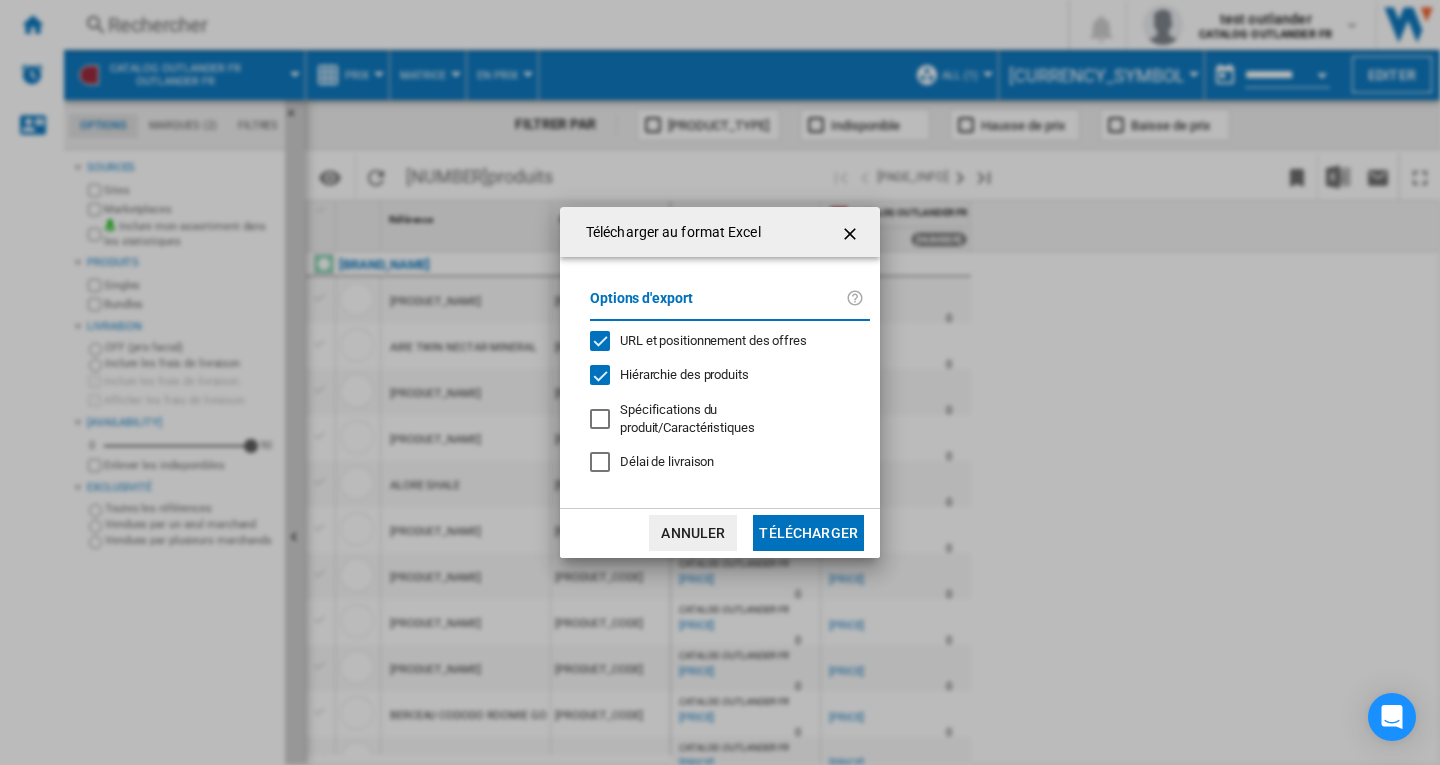 click on "Hiérarchie des produits" at bounding box center [684, 374] 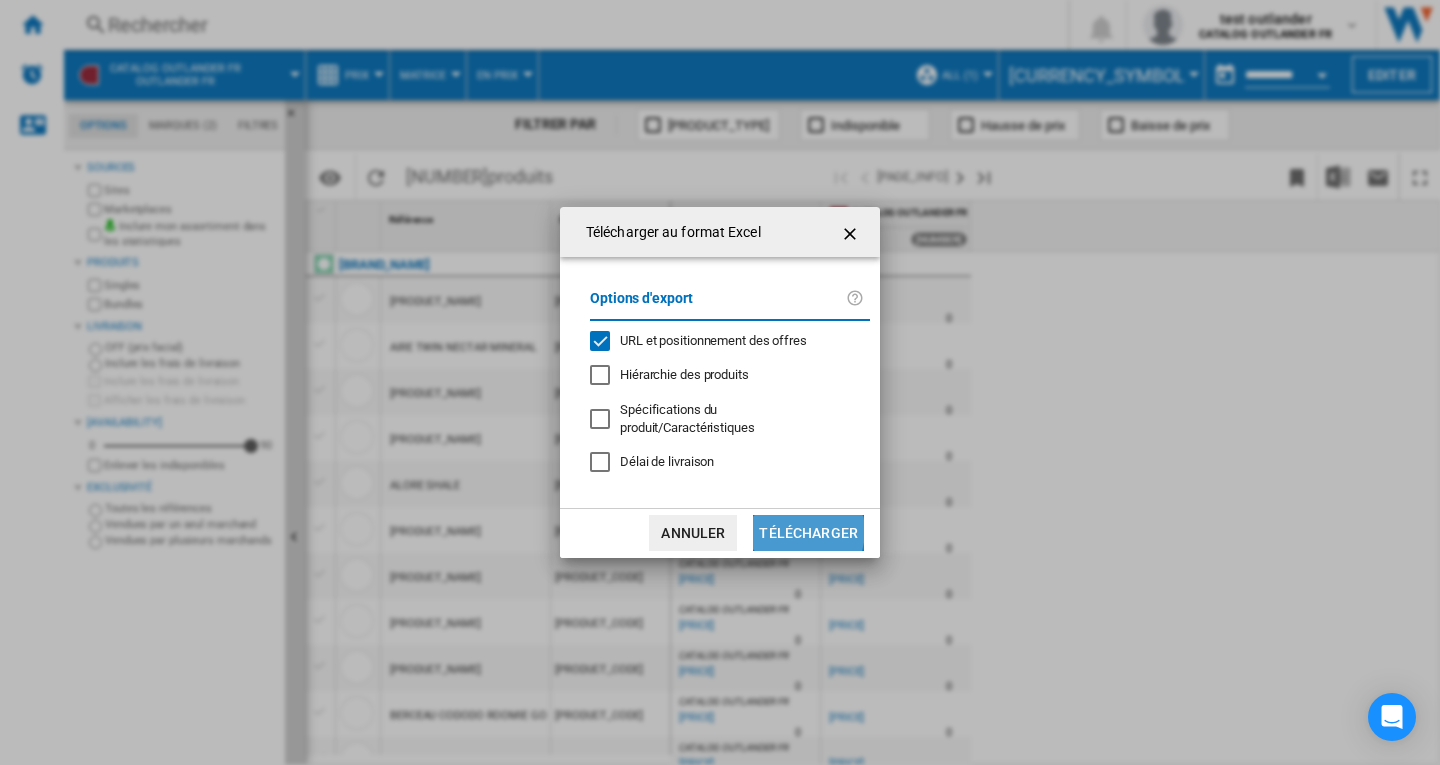 drag, startPoint x: 800, startPoint y: 523, endPoint x: 1050, endPoint y: 452, distance: 259.8865 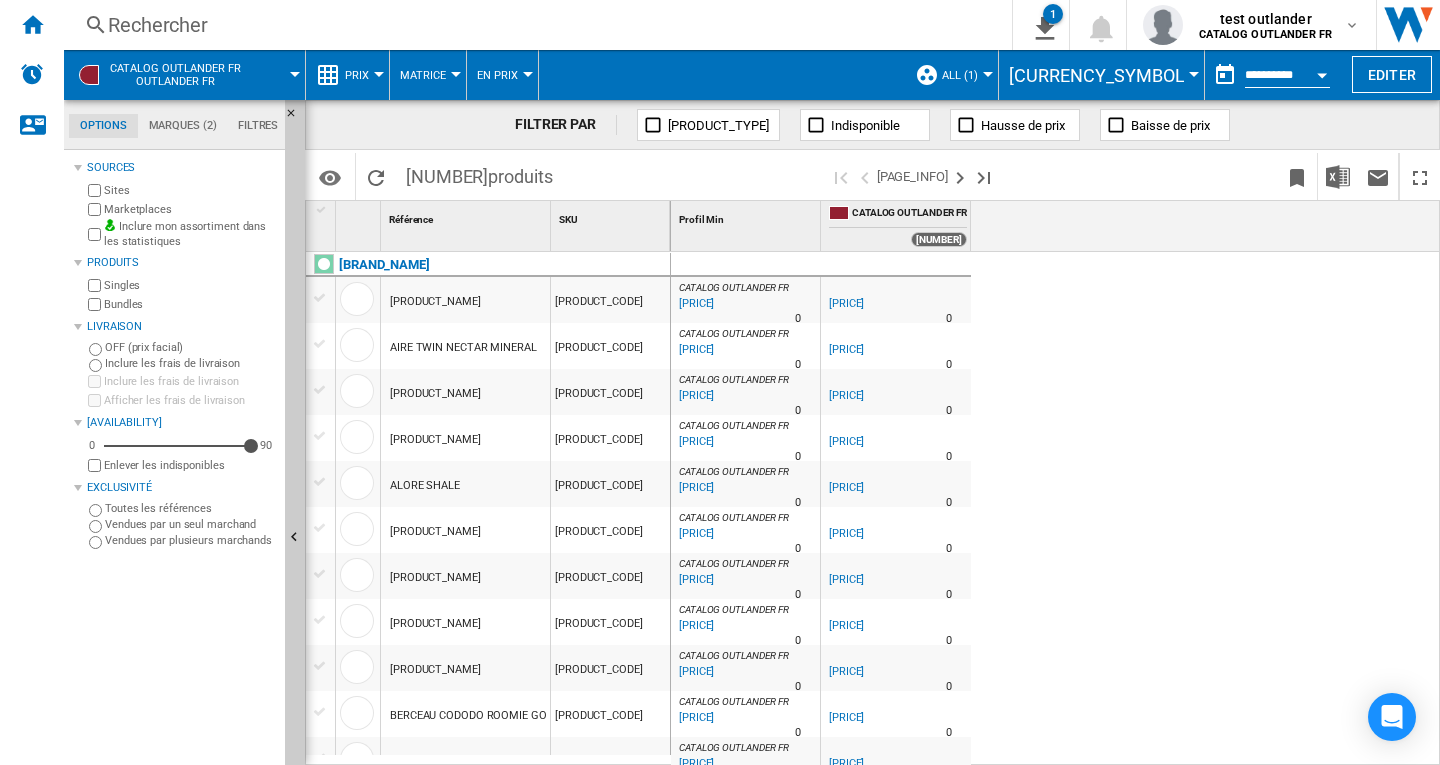 click on "Rechercher" at bounding box center [534, 25] 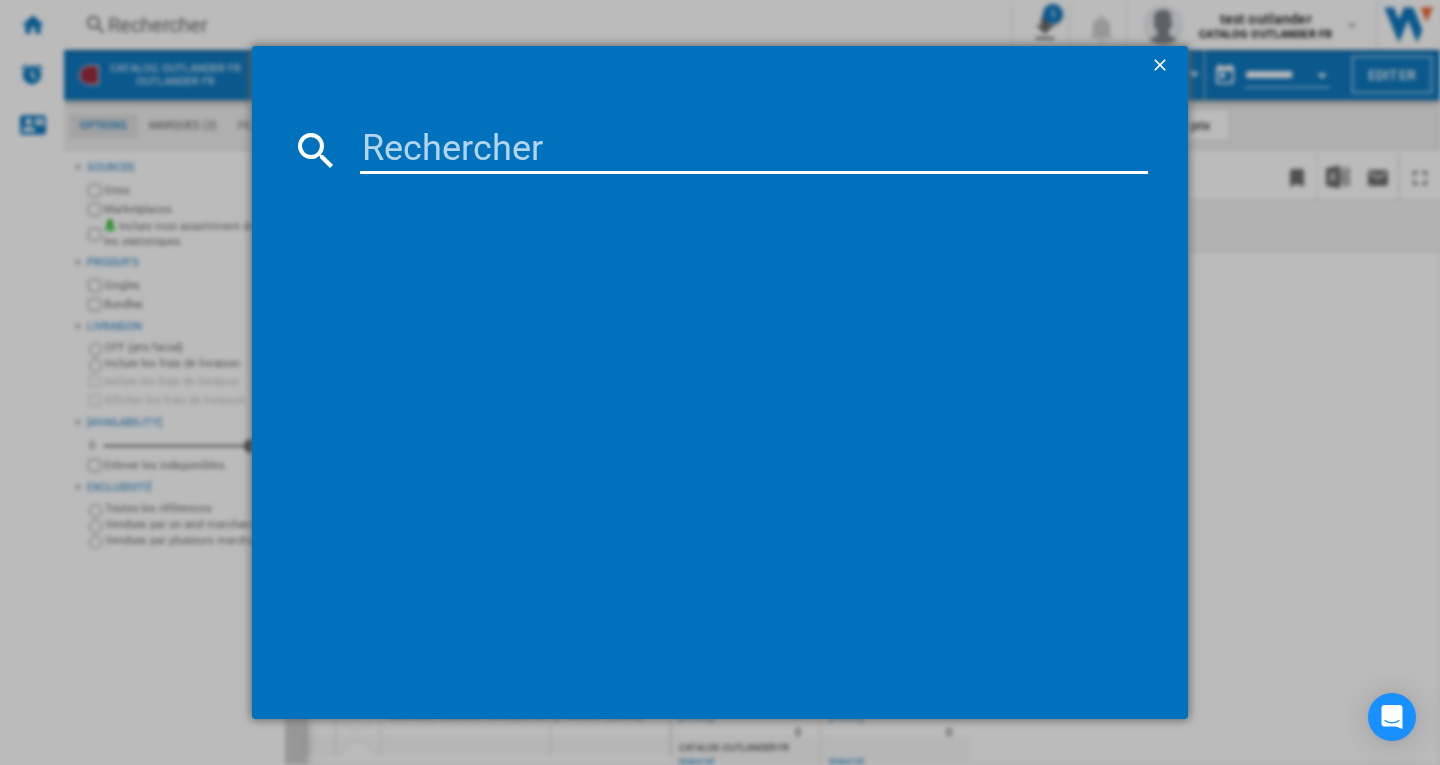 click at bounding box center (754, 150) 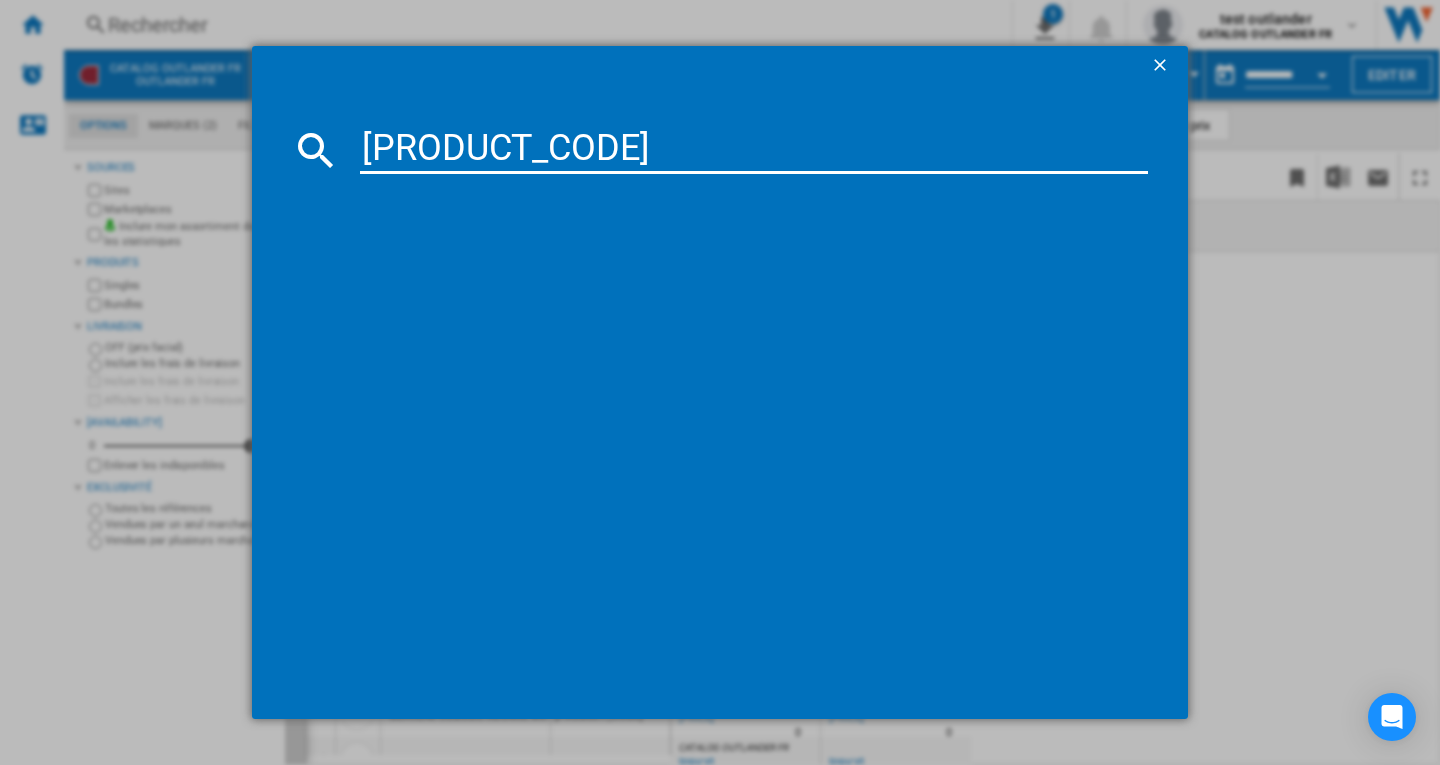 type on "[PRODUCT_CODE]" 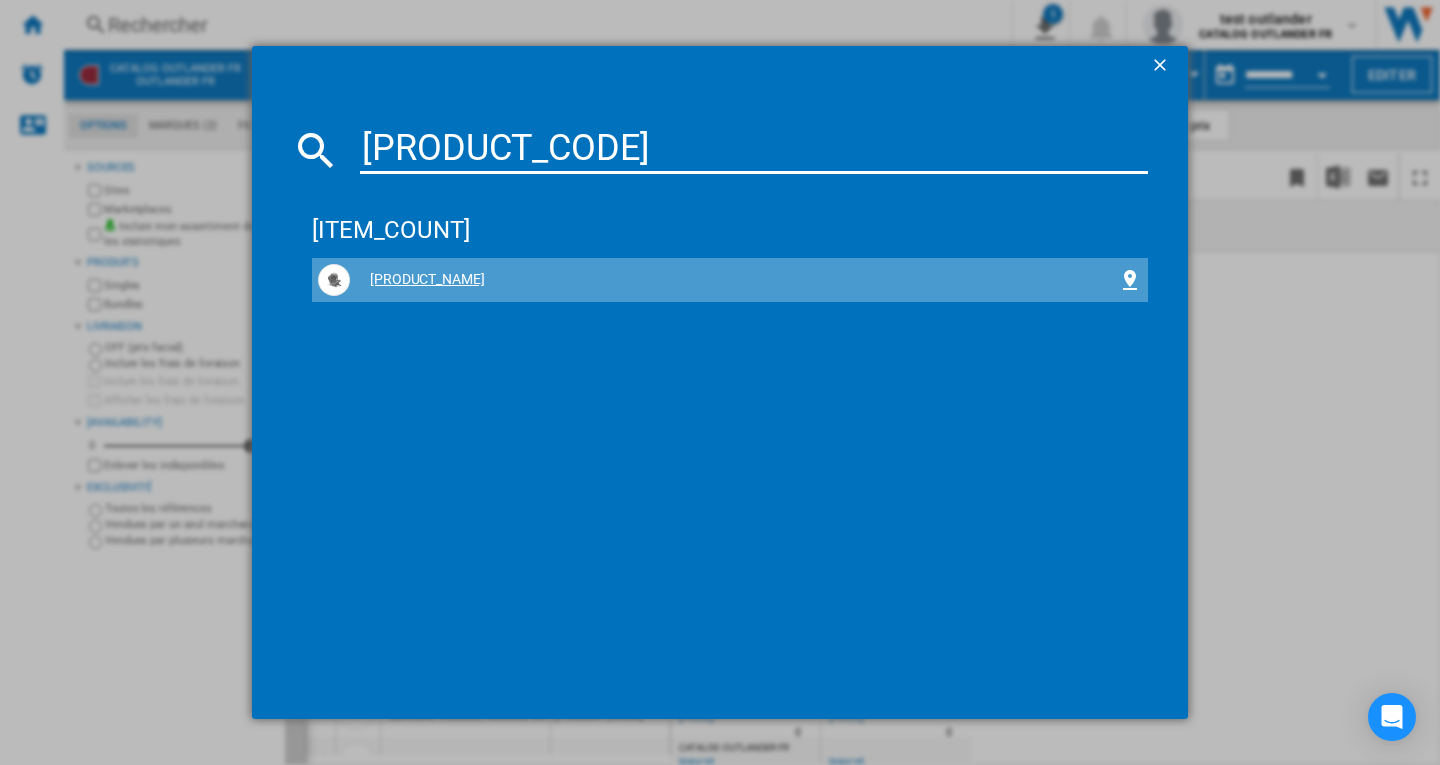 click on "[PRODUCT_NAME]" at bounding box center [734, 280] 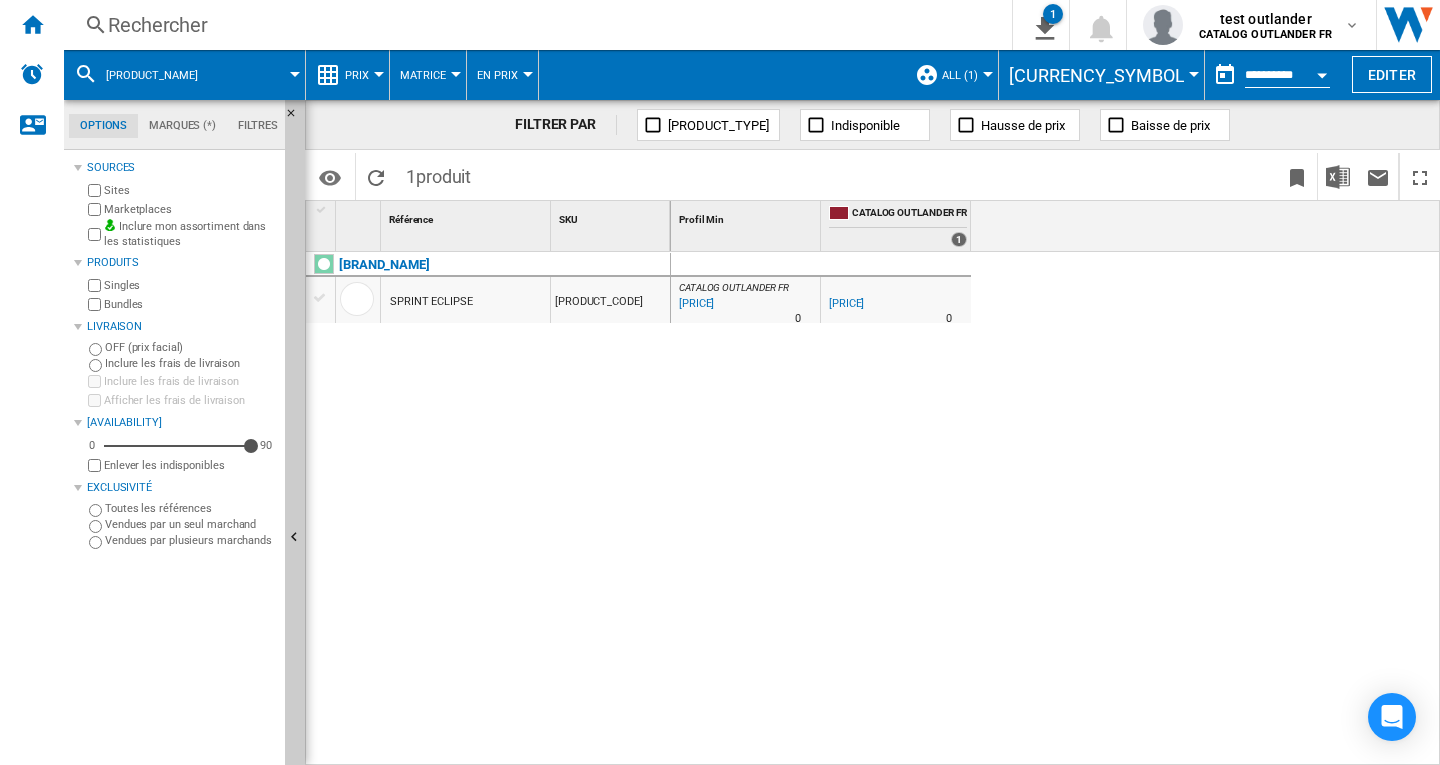 drag, startPoint x: 34, startPoint y: 24, endPoint x: 116, endPoint y: 42, distance: 83.95237 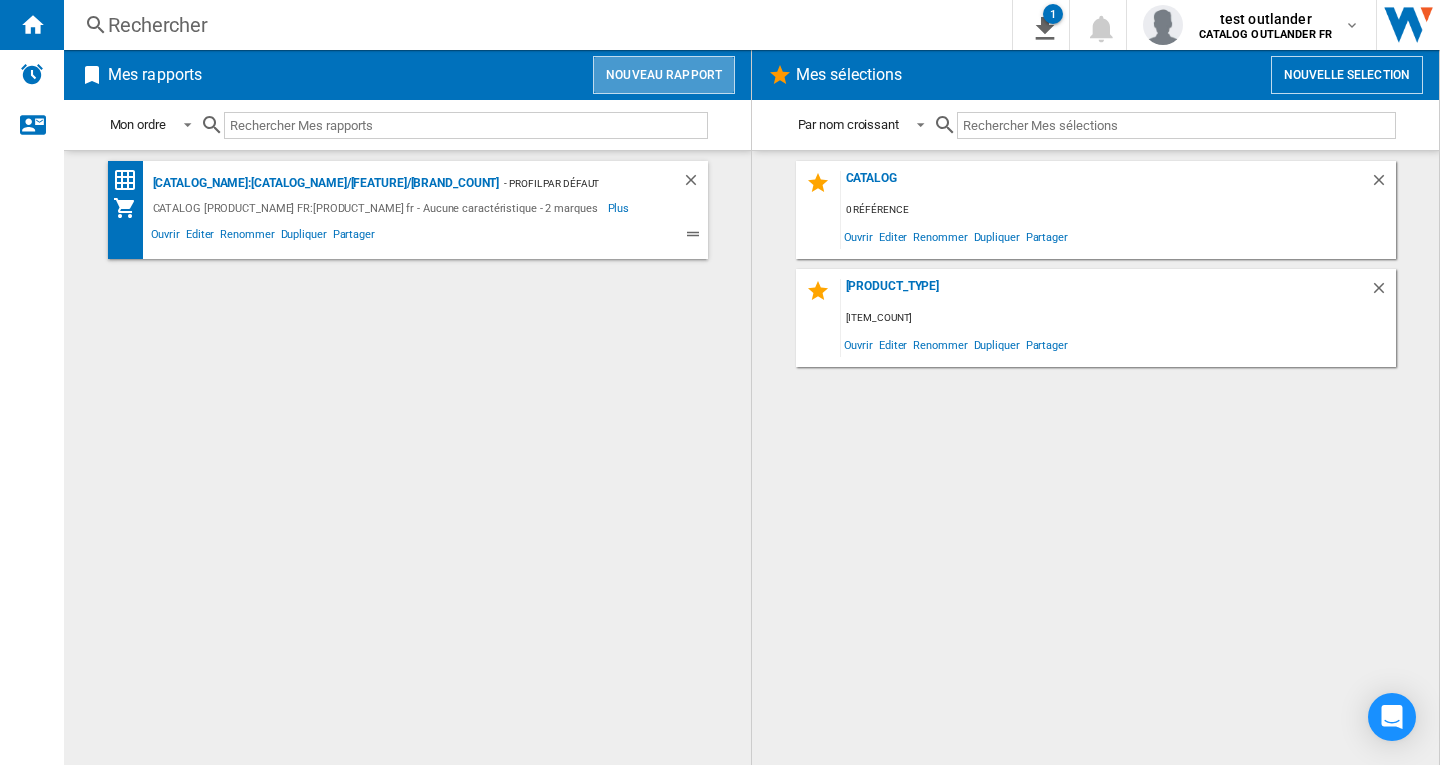 click on "Nouveau rapport" at bounding box center (664, 75) 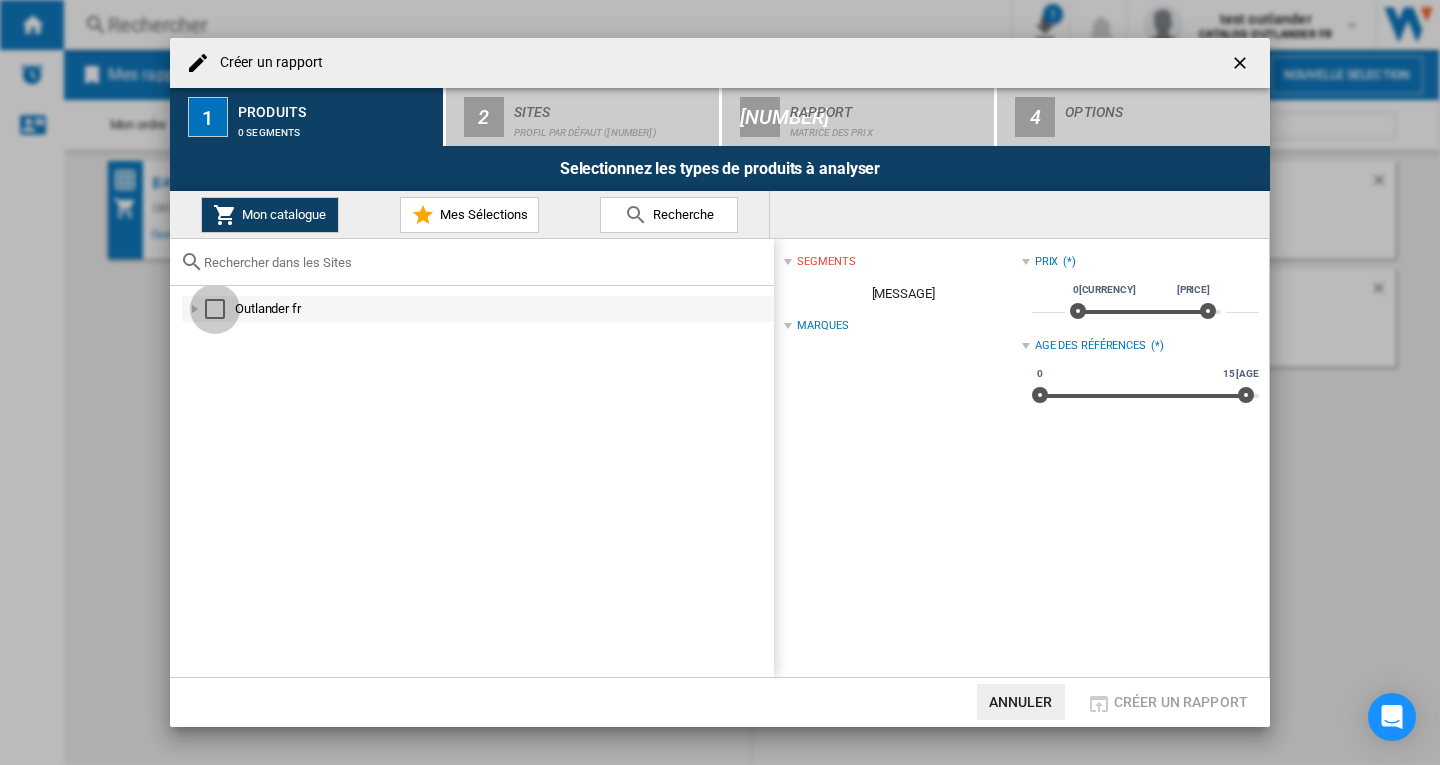 click at bounding box center [215, 309] 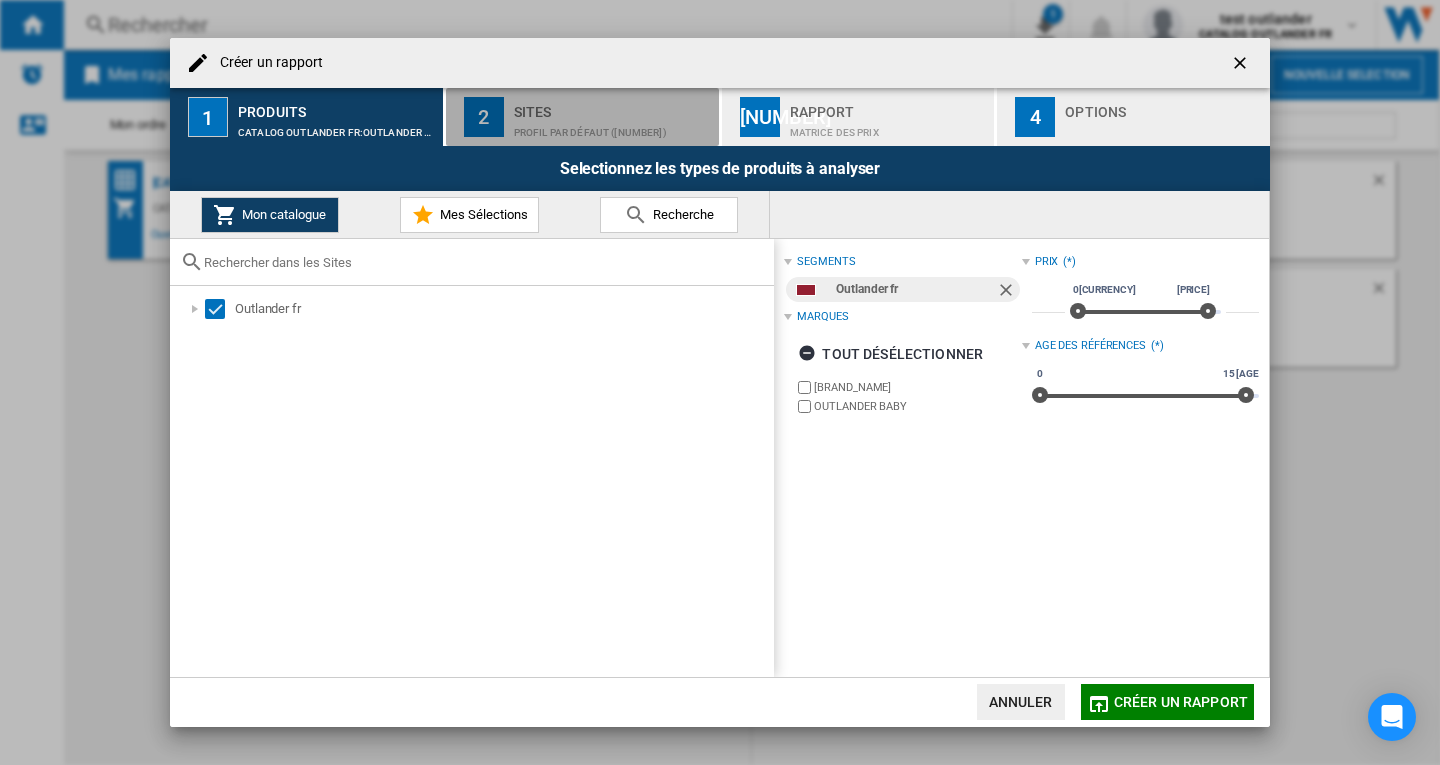 click on "Profil par défaut ([NUMBER])" at bounding box center [612, 127] 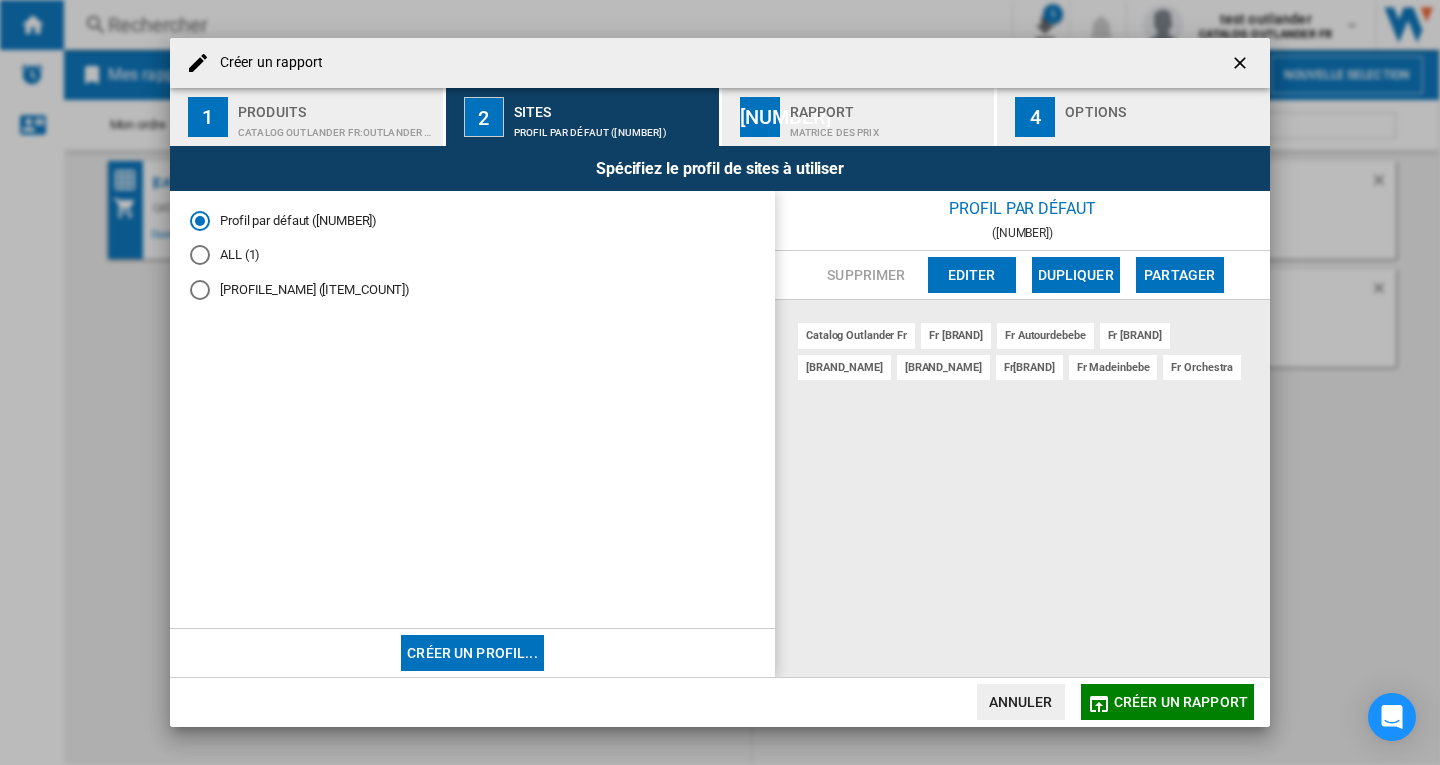 click at bounding box center [200, 255] 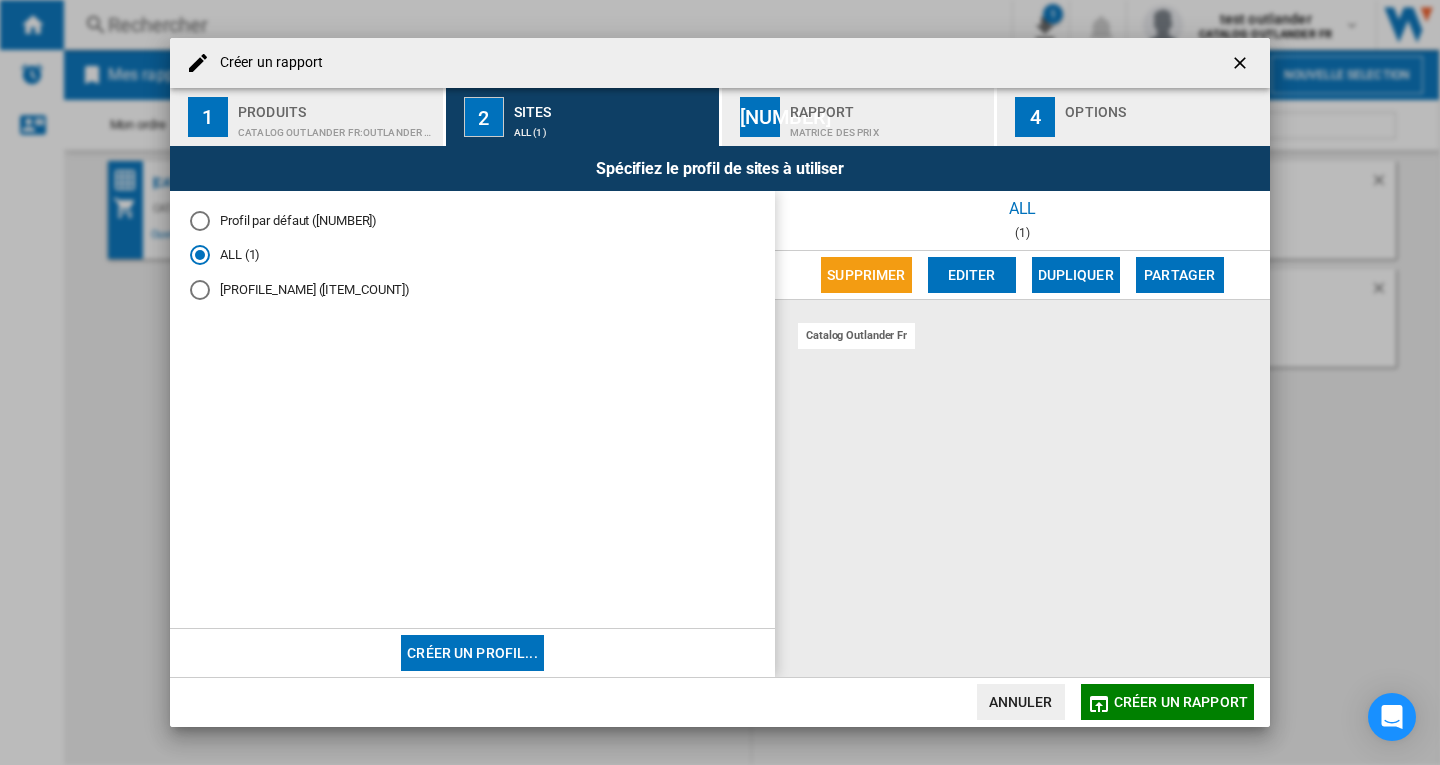 drag, startPoint x: 1196, startPoint y: 700, endPoint x: 1193, endPoint y: 659, distance: 41.109608 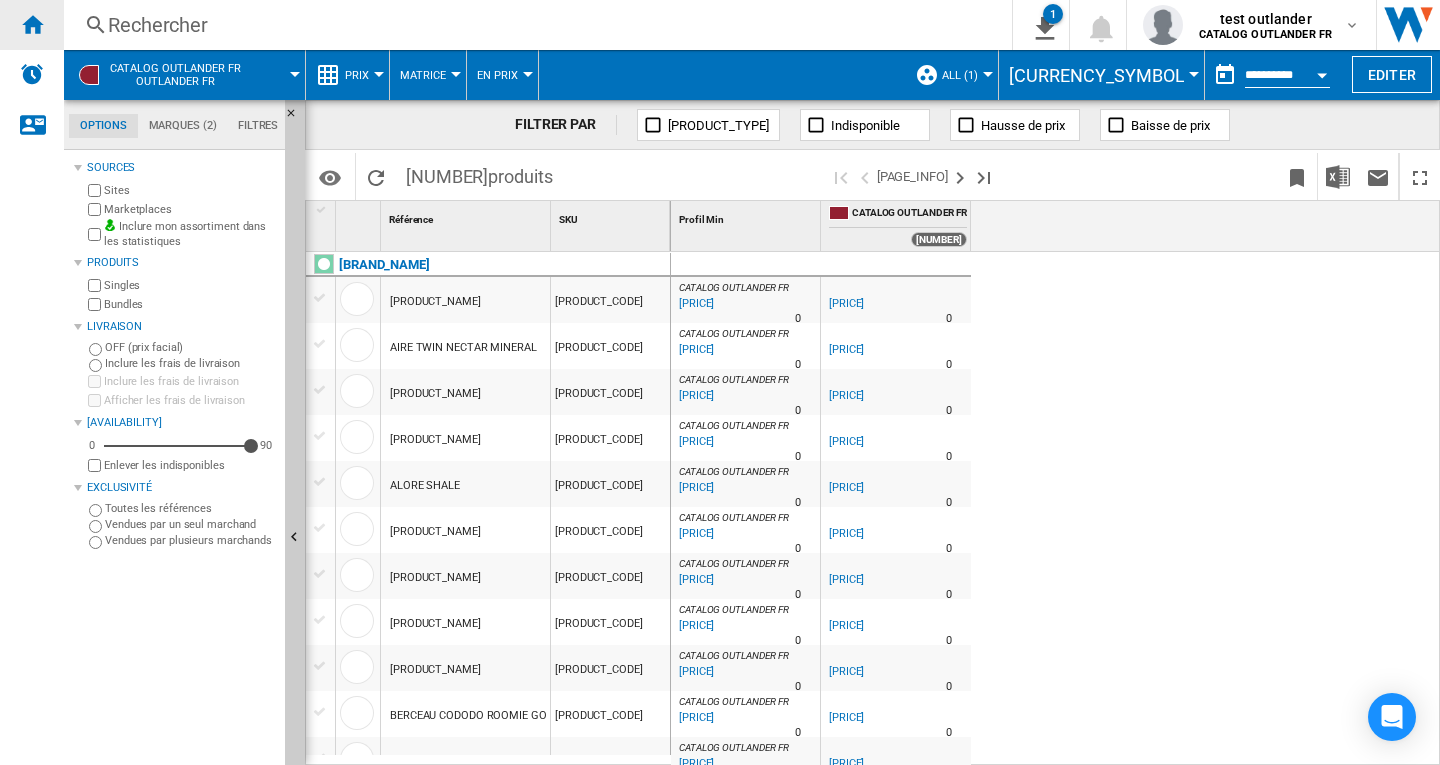 click at bounding box center (32, 24) 